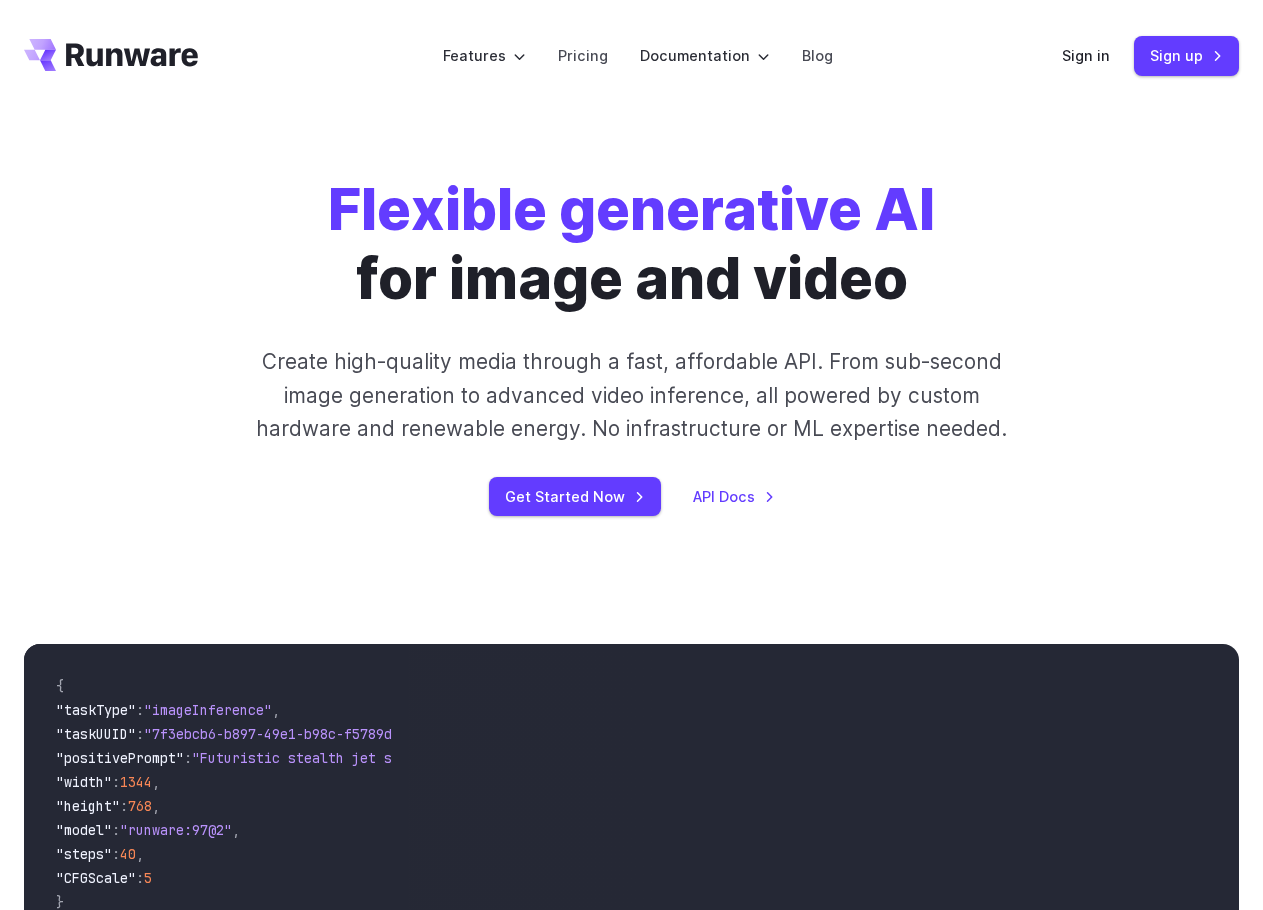 scroll, scrollTop: 0, scrollLeft: 0, axis: both 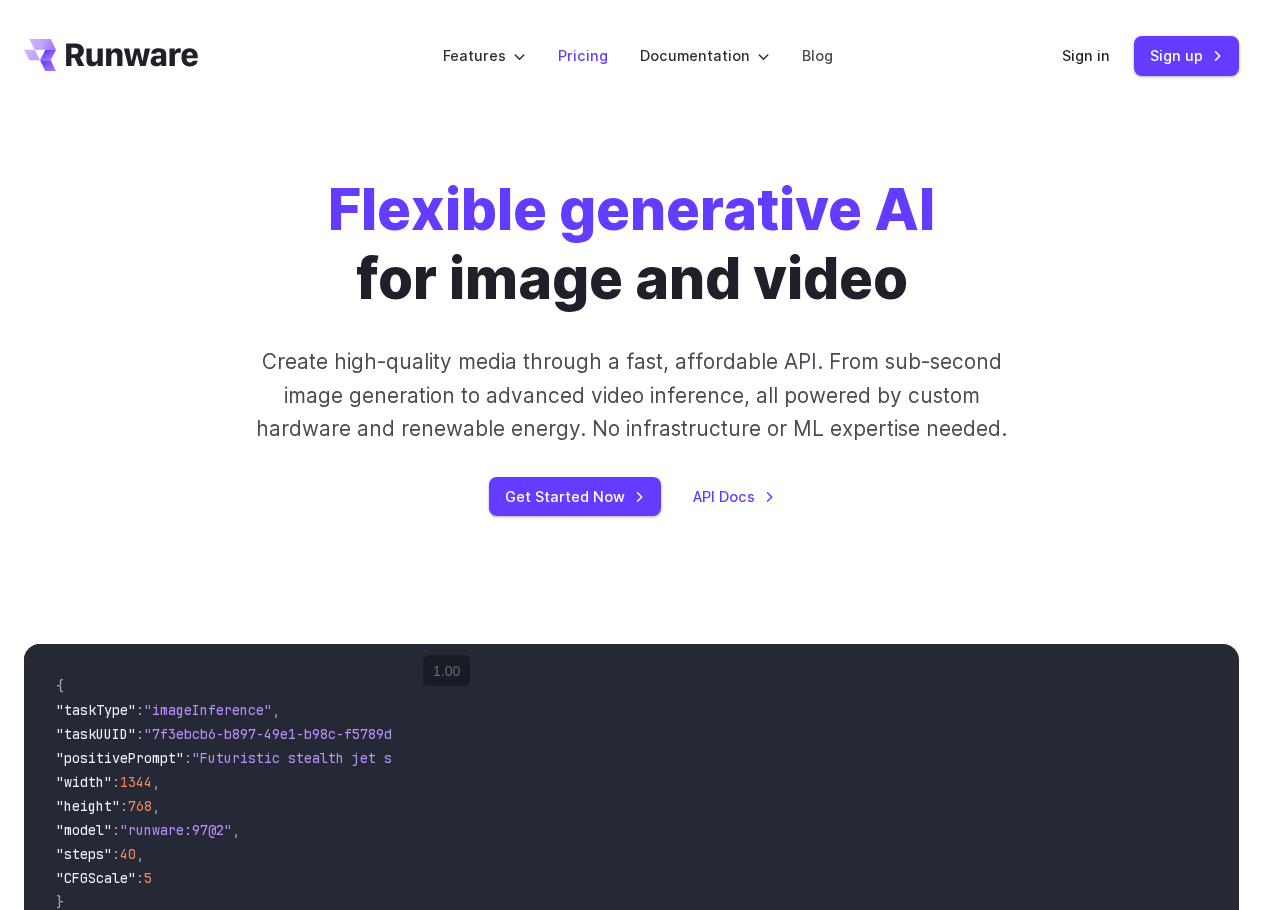 click on "Pricing" at bounding box center (583, 55) 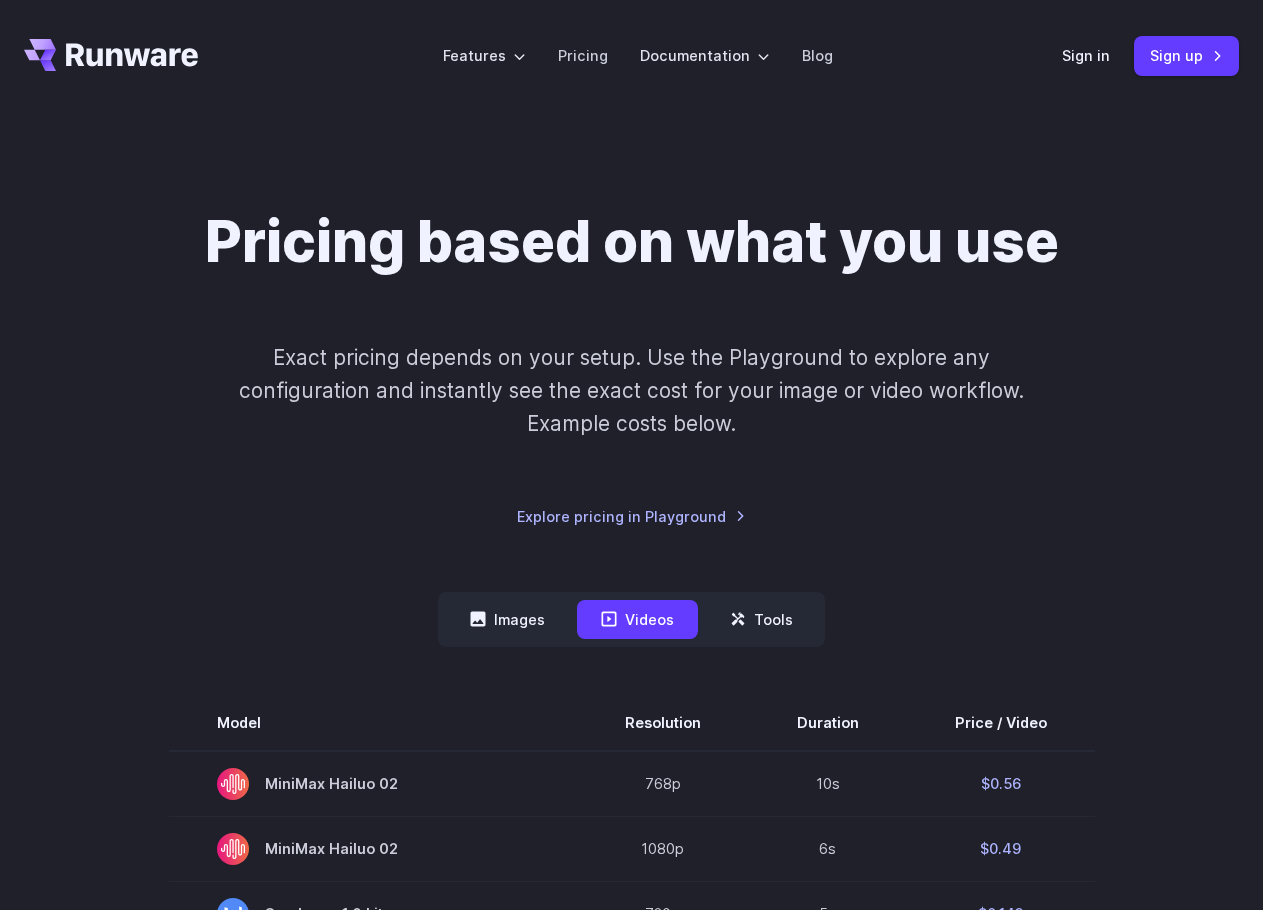 scroll, scrollTop: 0, scrollLeft: 0, axis: both 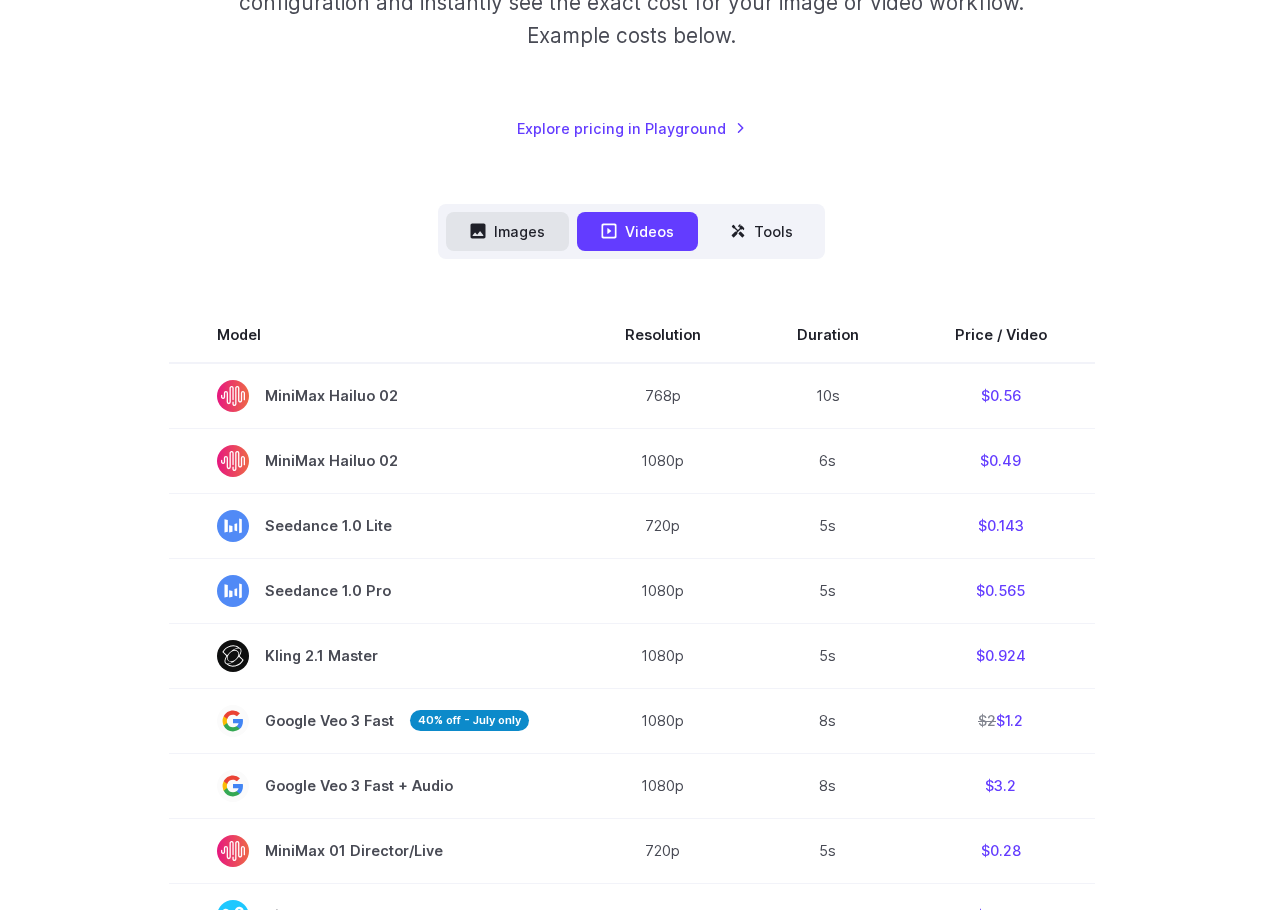 click on "Images" at bounding box center (507, 231) 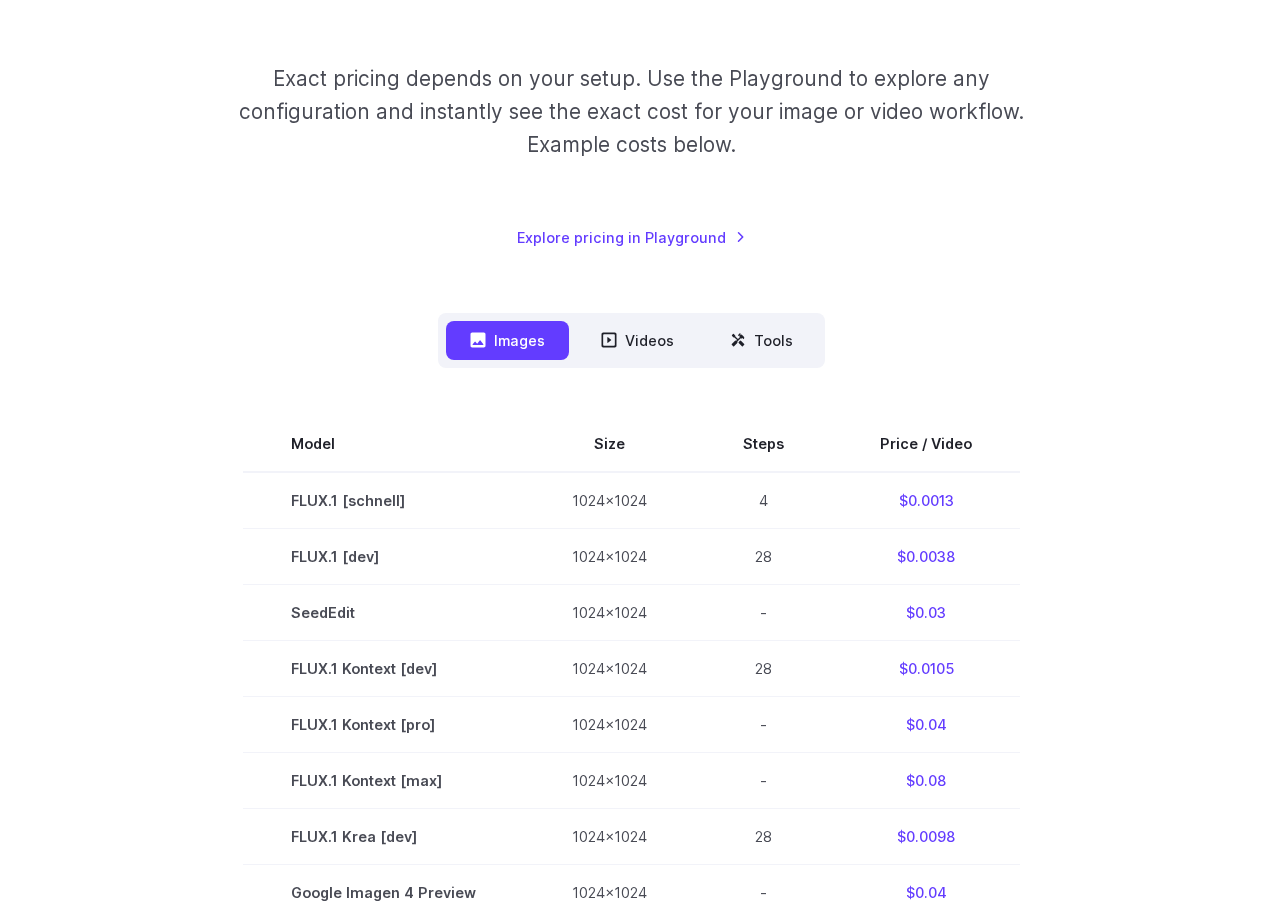 scroll, scrollTop: 0, scrollLeft: 0, axis: both 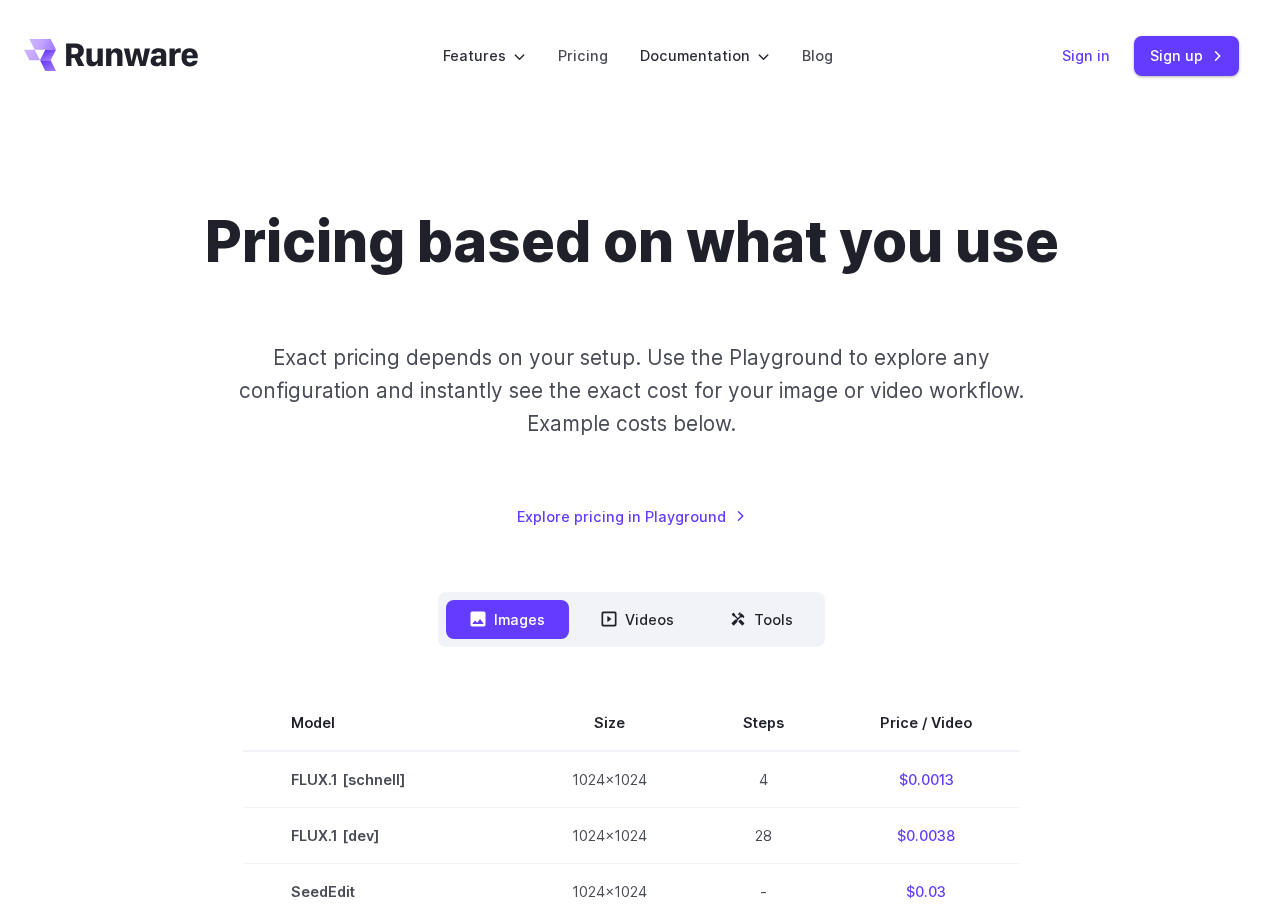 click on "Sign in" at bounding box center (1086, 55) 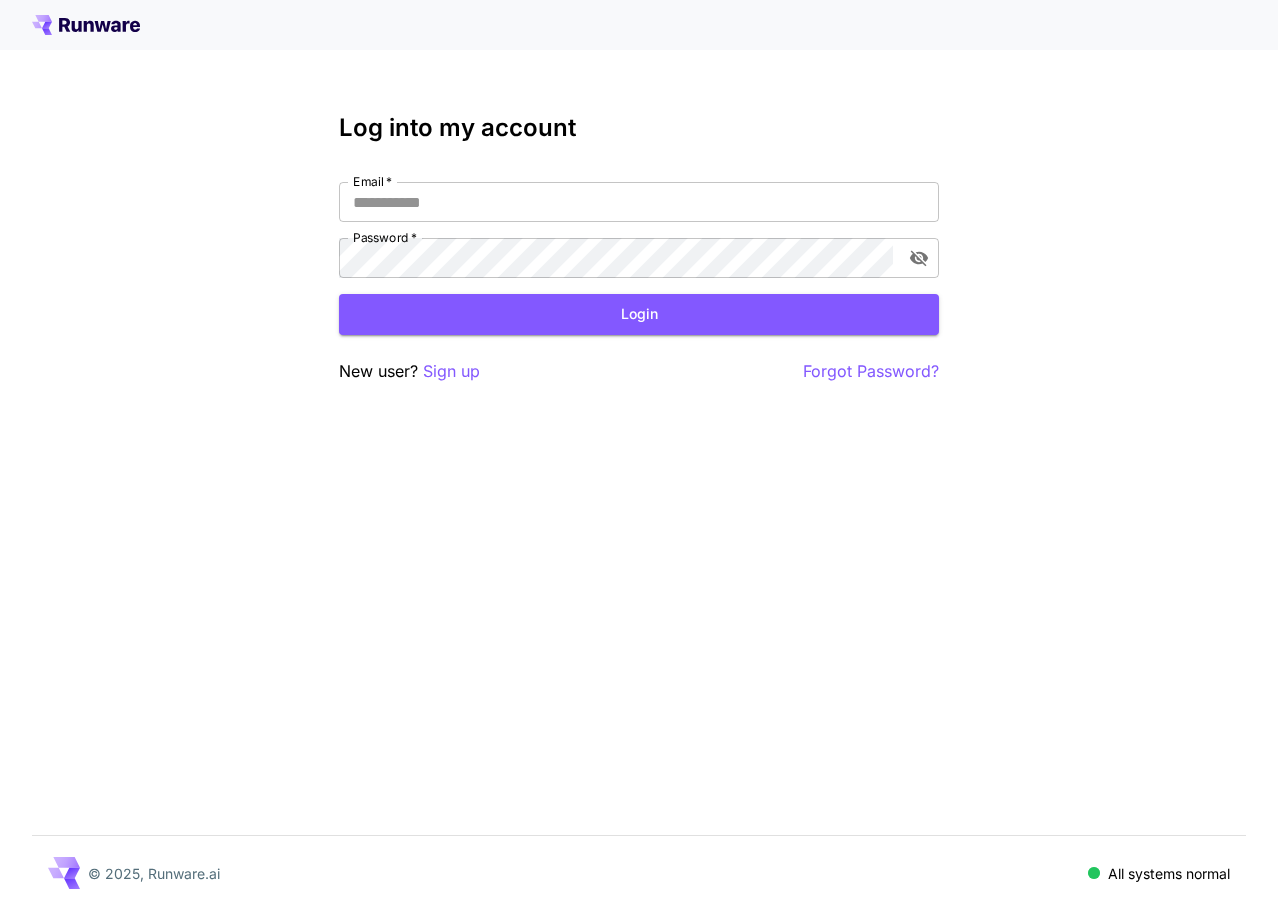 scroll, scrollTop: 0, scrollLeft: 0, axis: both 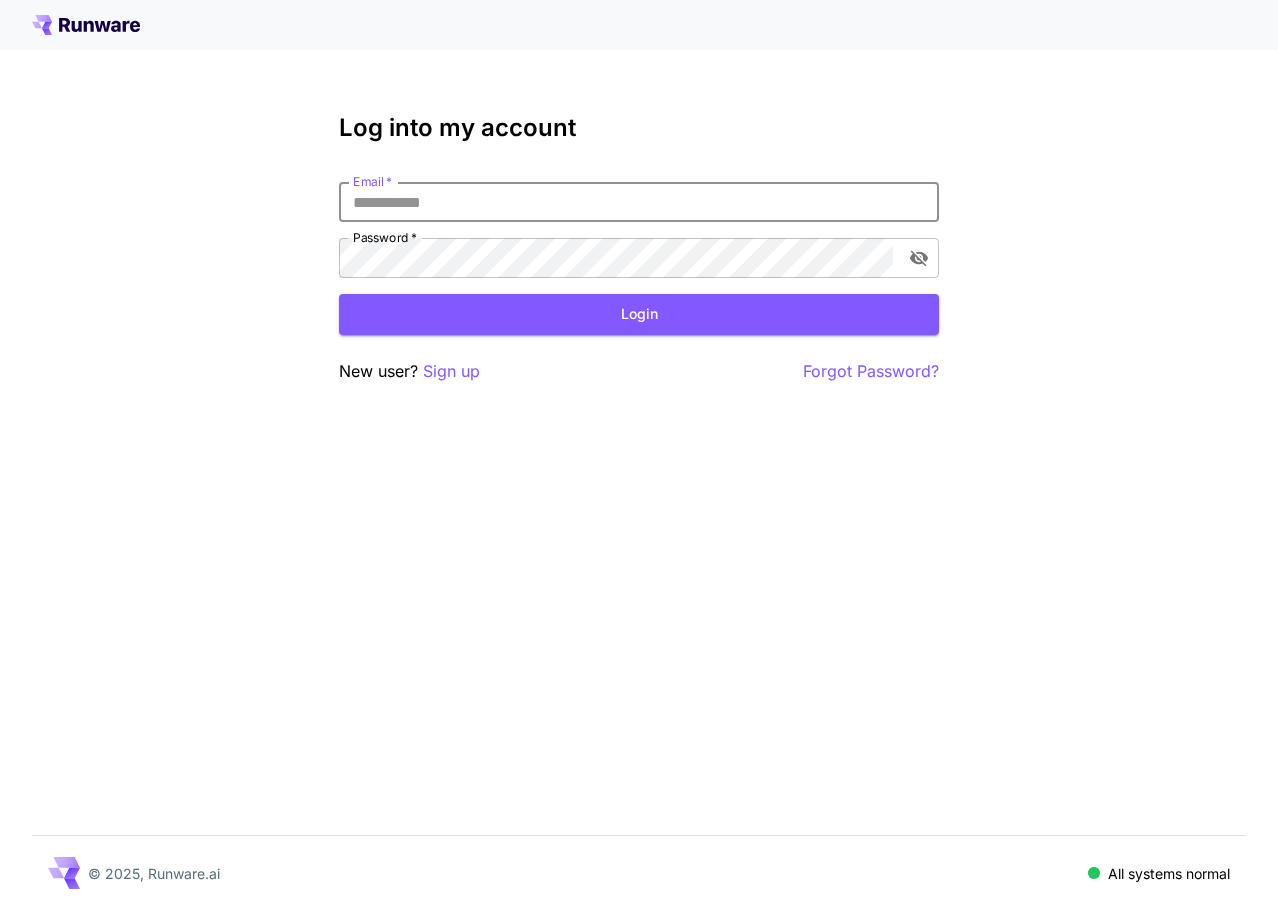 click on "Email   *" at bounding box center [639, 202] 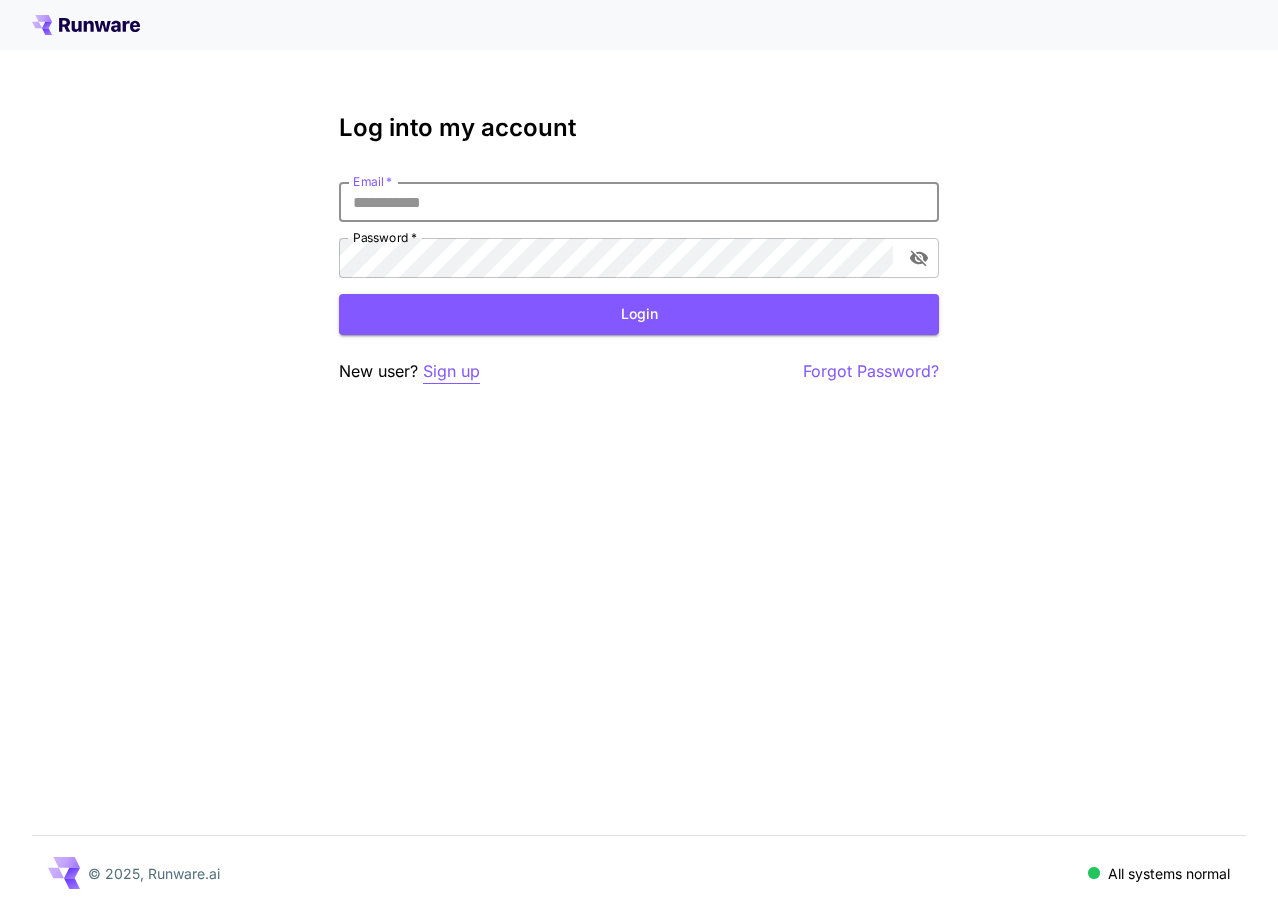 click on "Sign up" at bounding box center (451, 371) 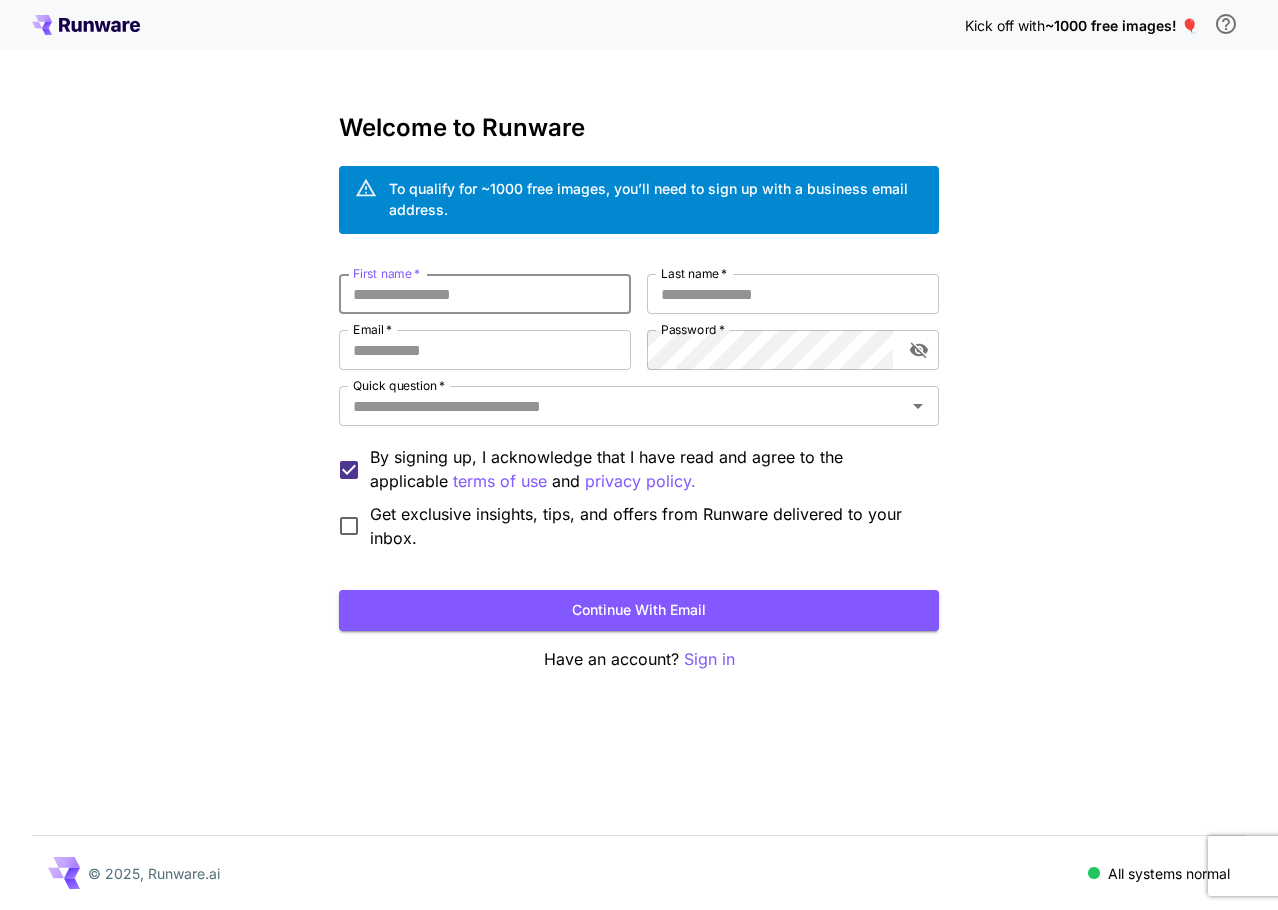 click on "First name   *" at bounding box center [485, 294] 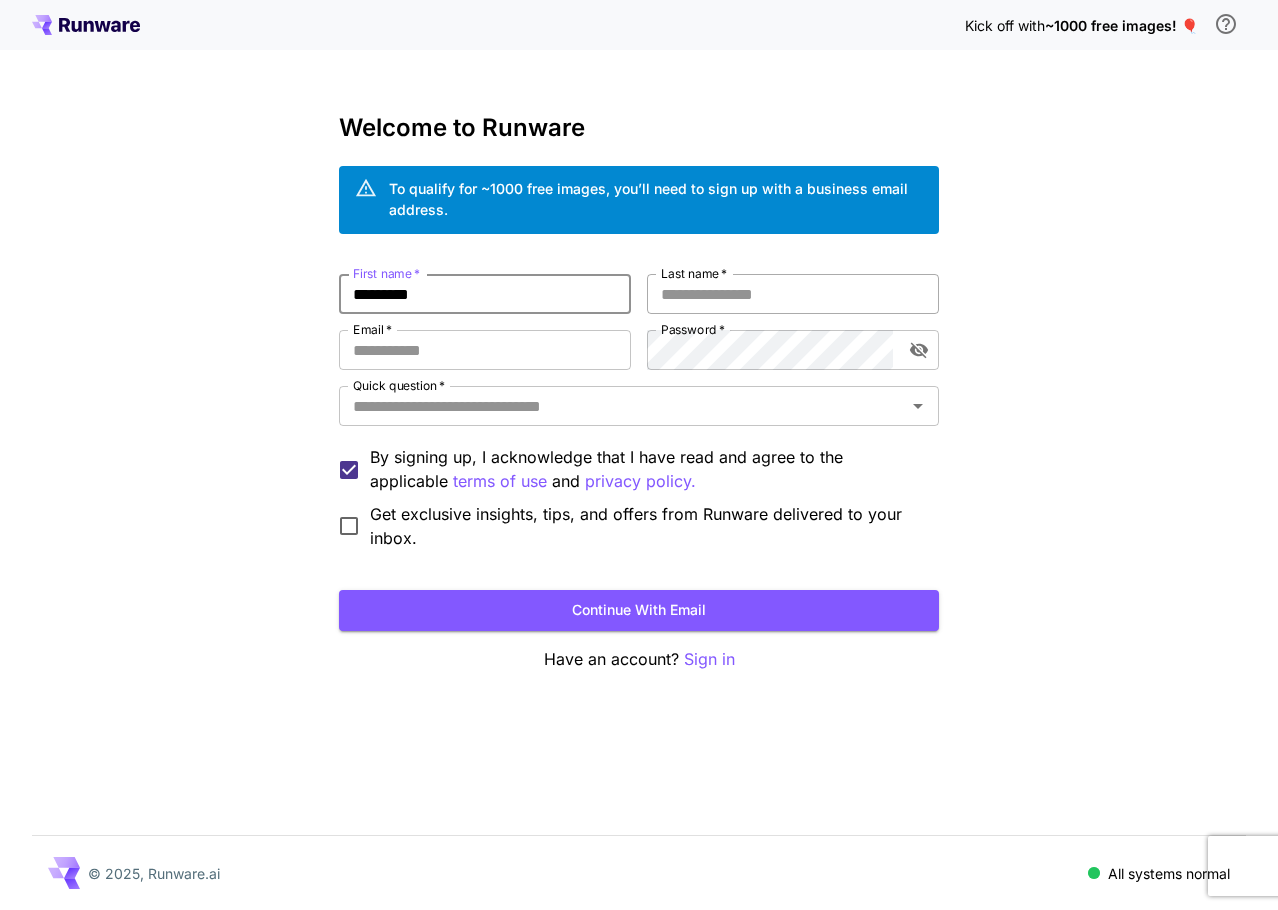 type on "*********" 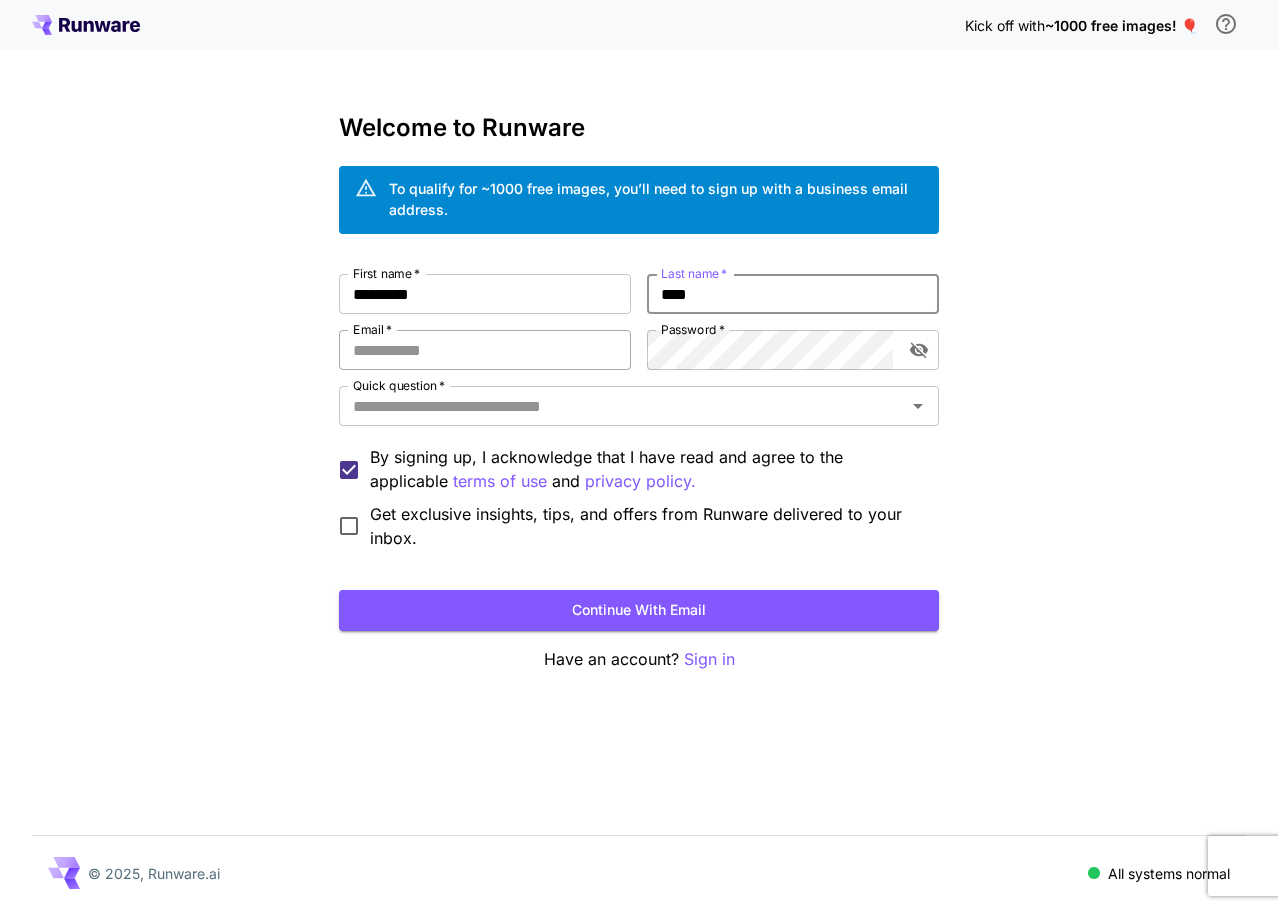 type on "****" 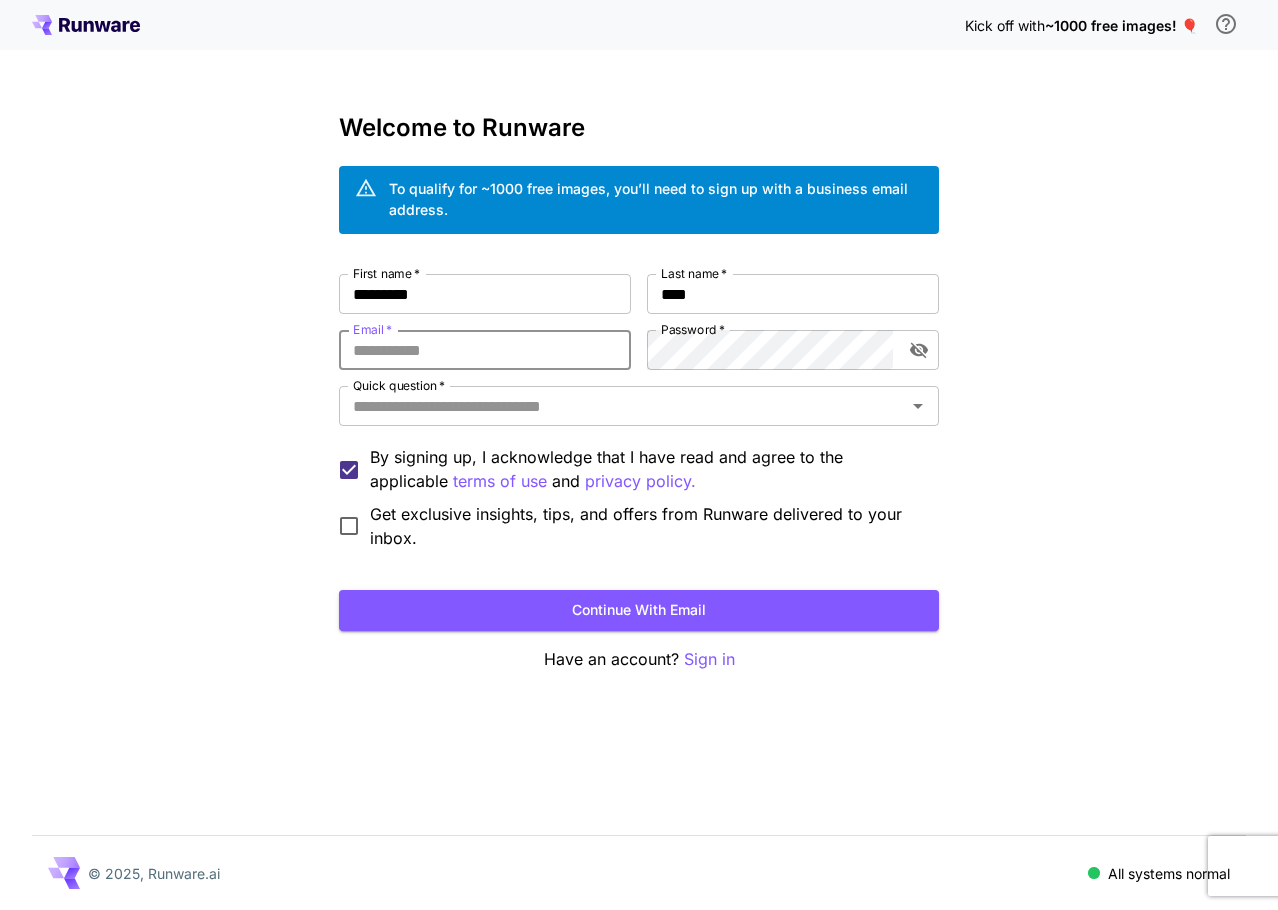 click on "Email   *" at bounding box center [485, 350] 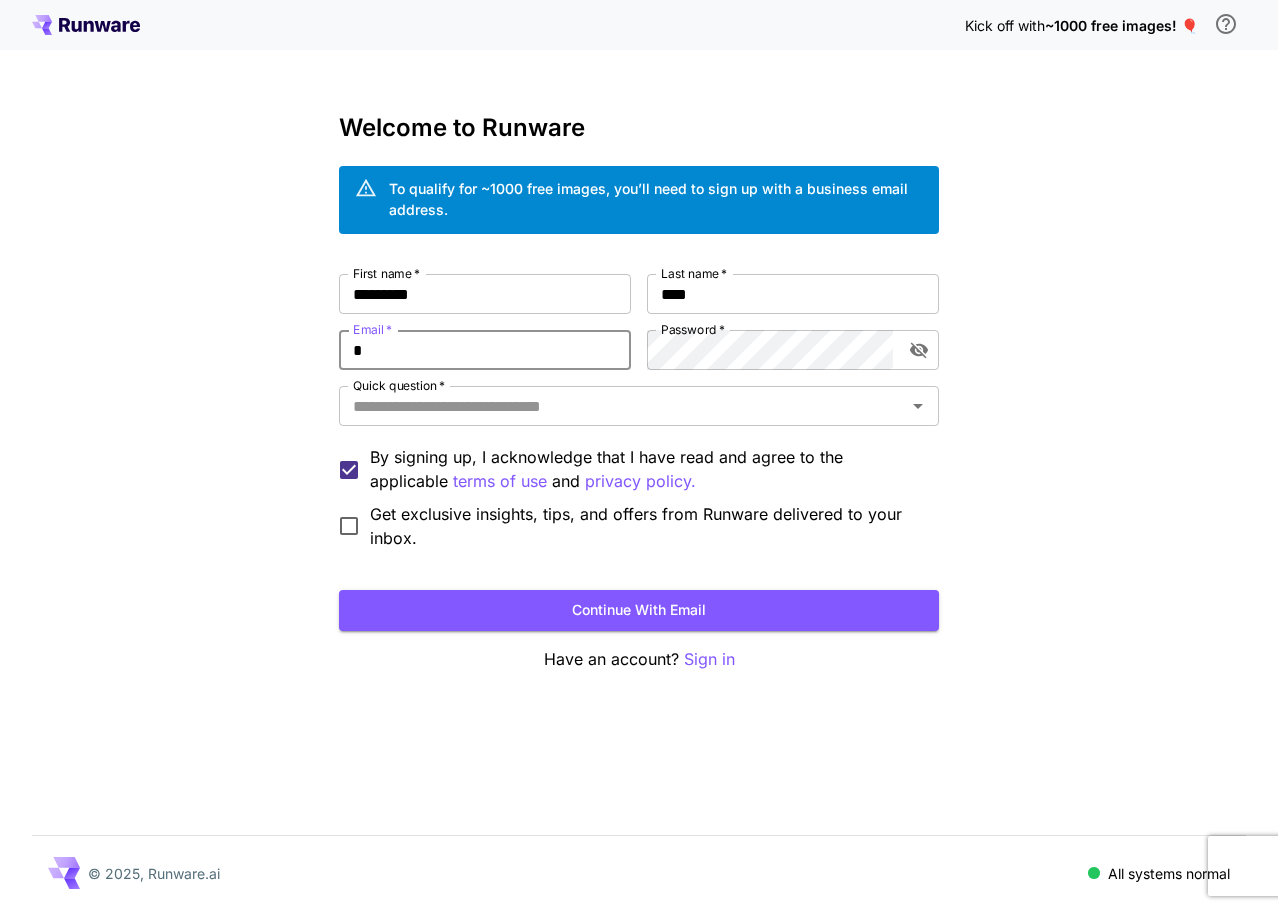 type on "**********" 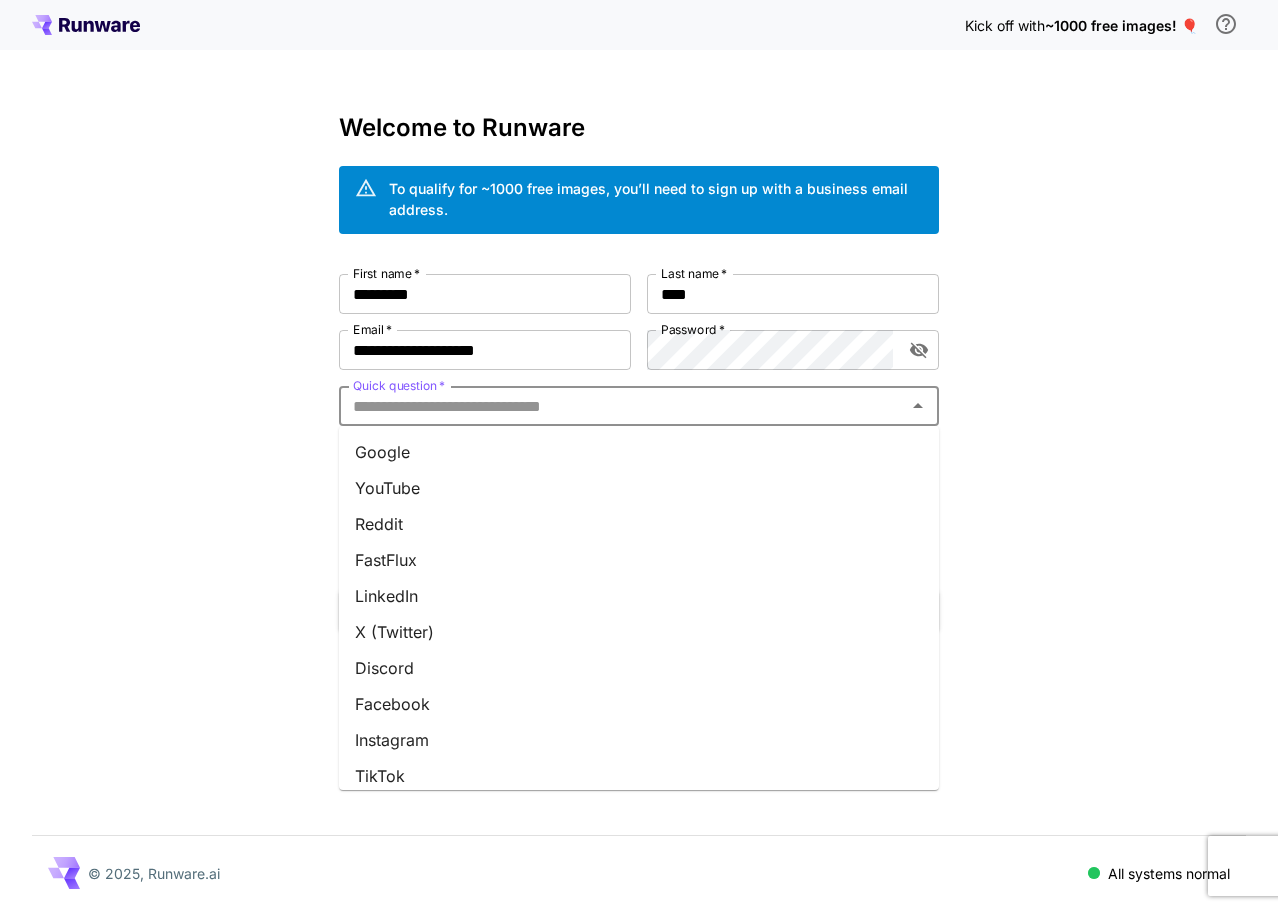 click on "Quick question   *" at bounding box center [622, 406] 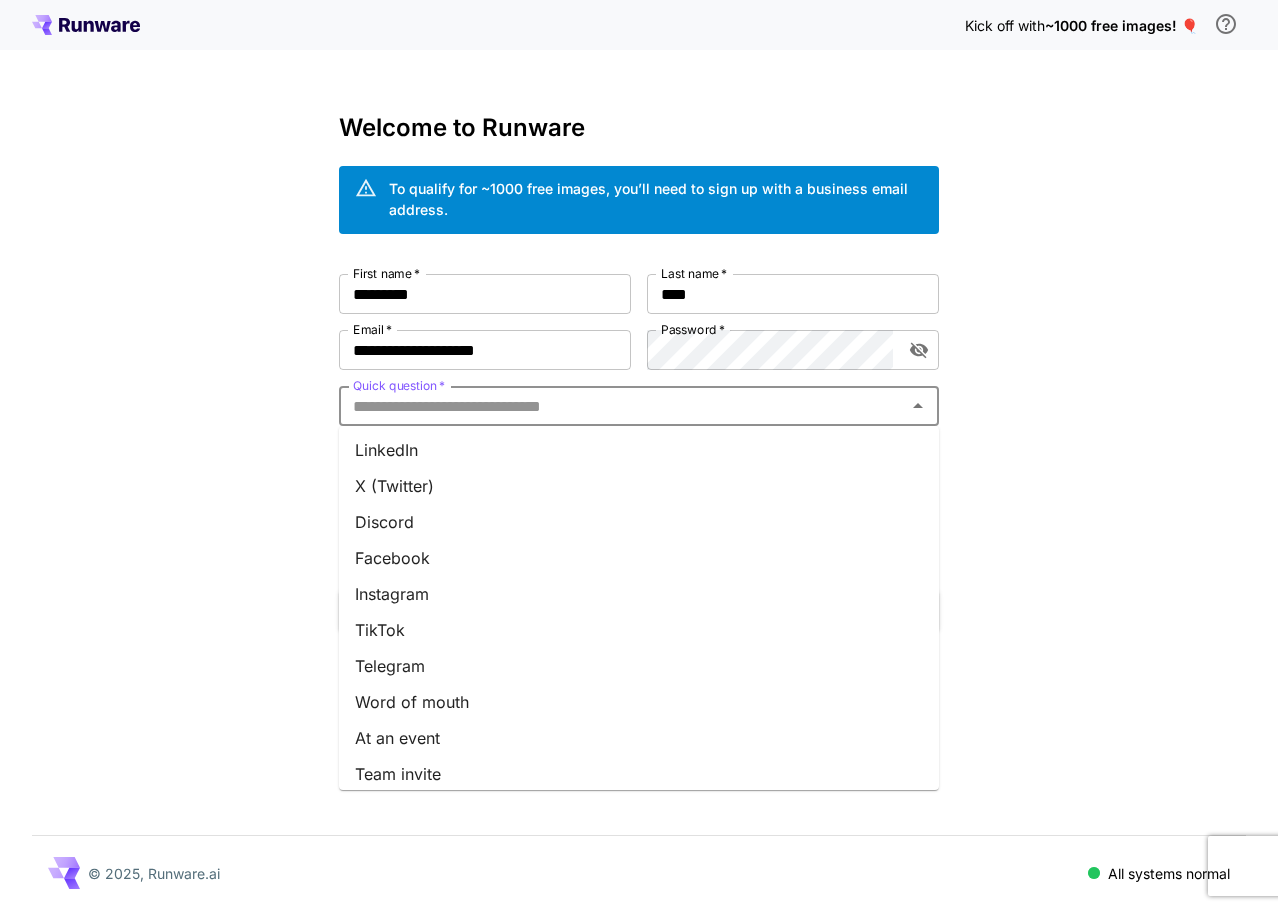 scroll, scrollTop: 192, scrollLeft: 0, axis: vertical 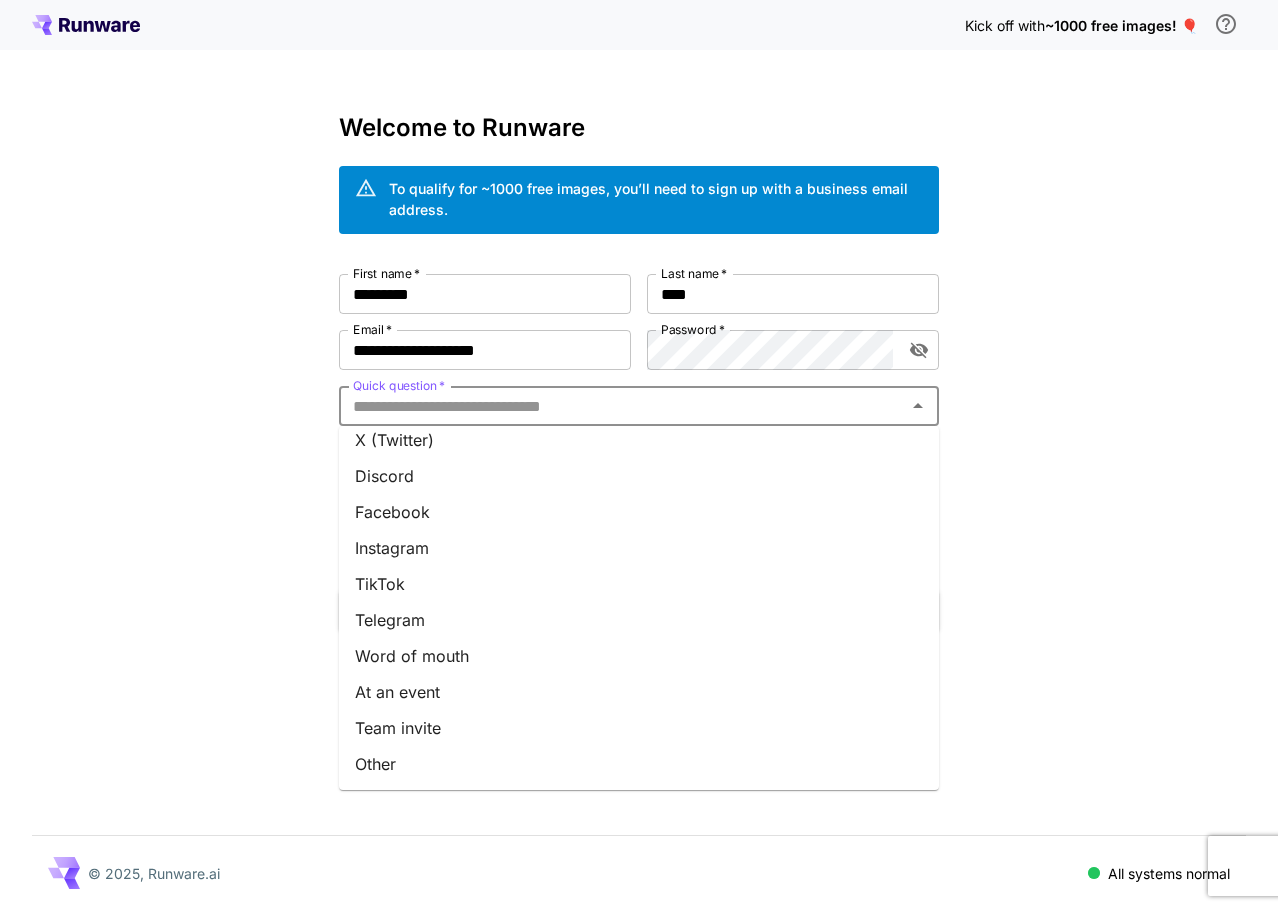 click on "Other" at bounding box center (639, 764) 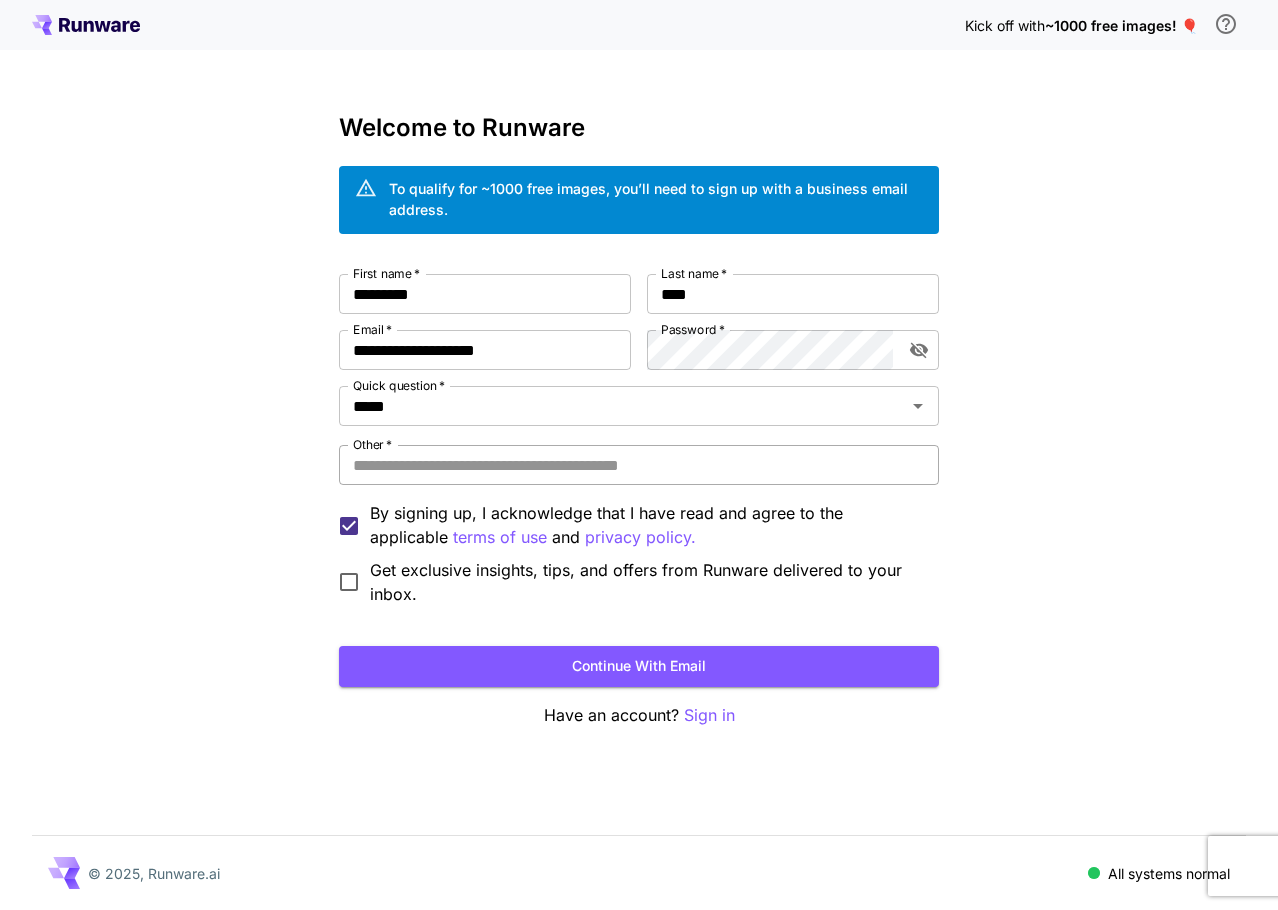 click on "Other   *" at bounding box center [639, 465] 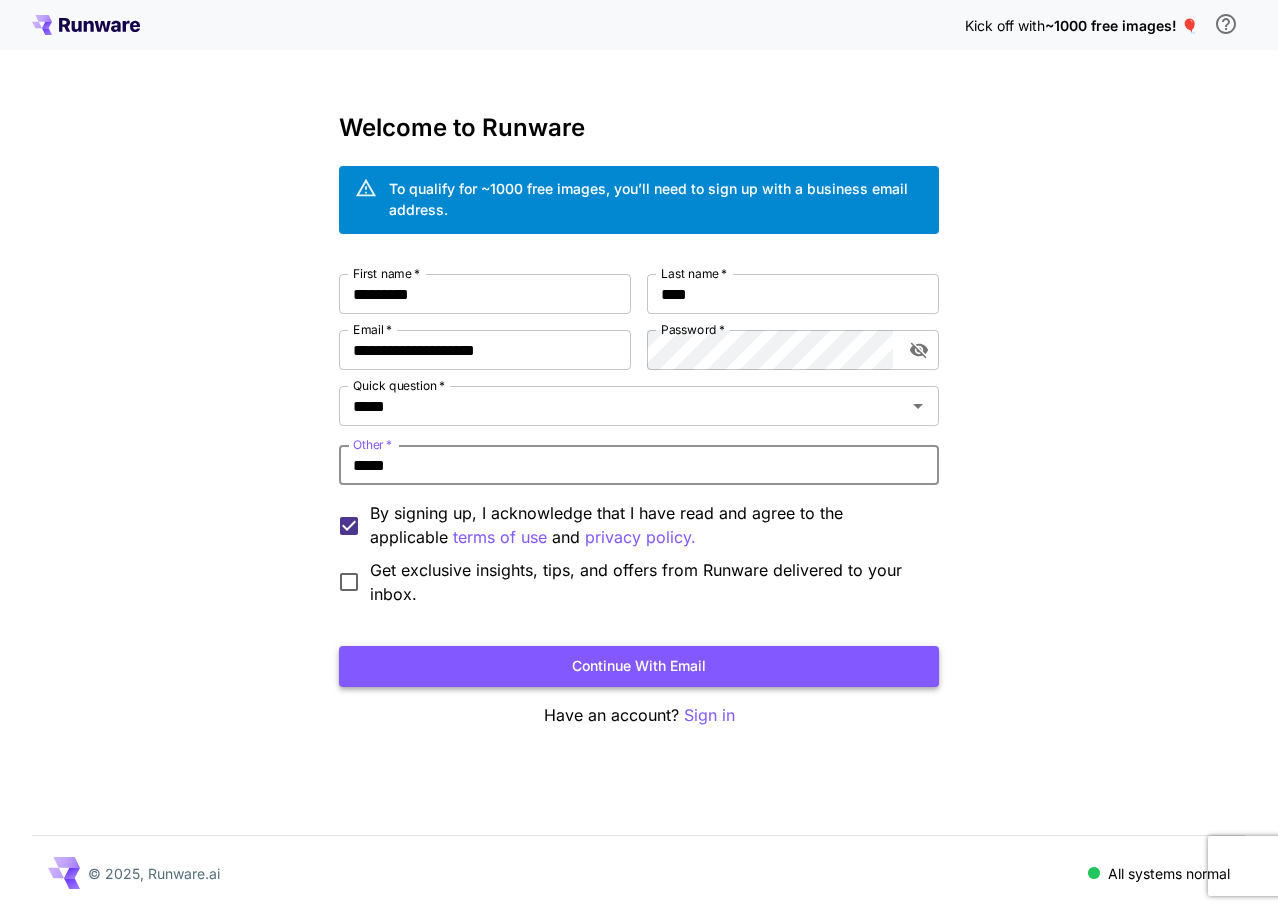type on "*****" 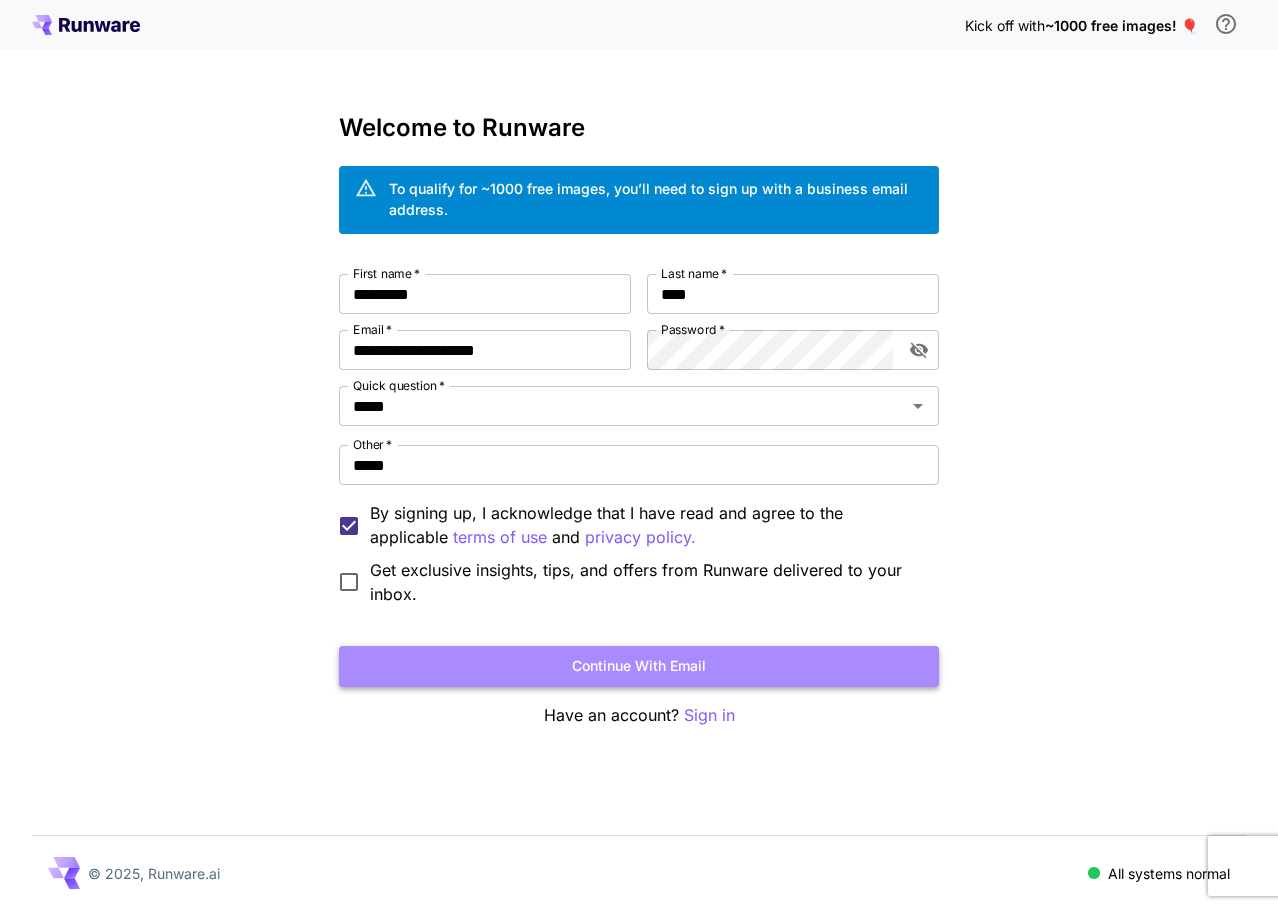 click on "Continue with email" at bounding box center (639, 666) 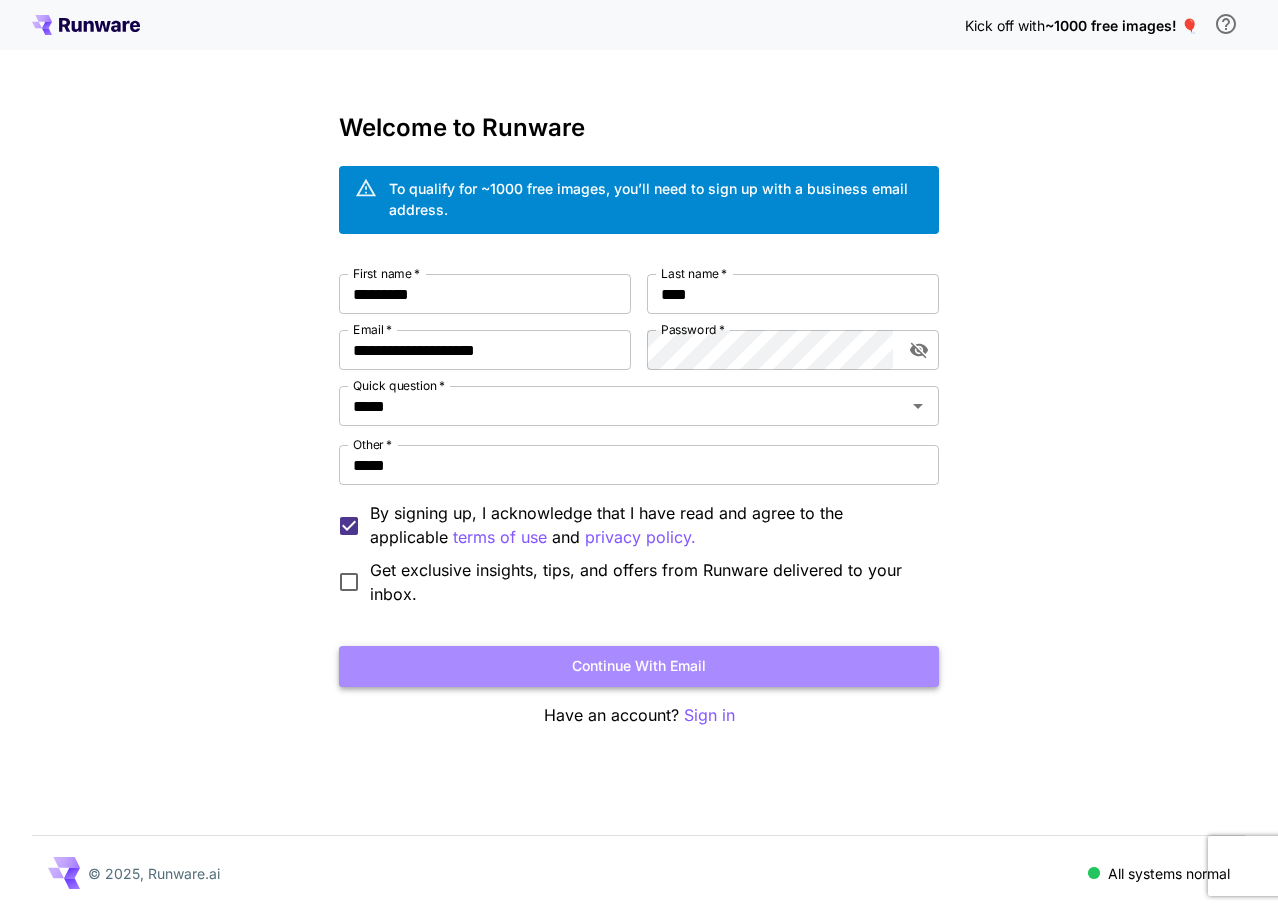 click on "Continue with email" at bounding box center (639, 666) 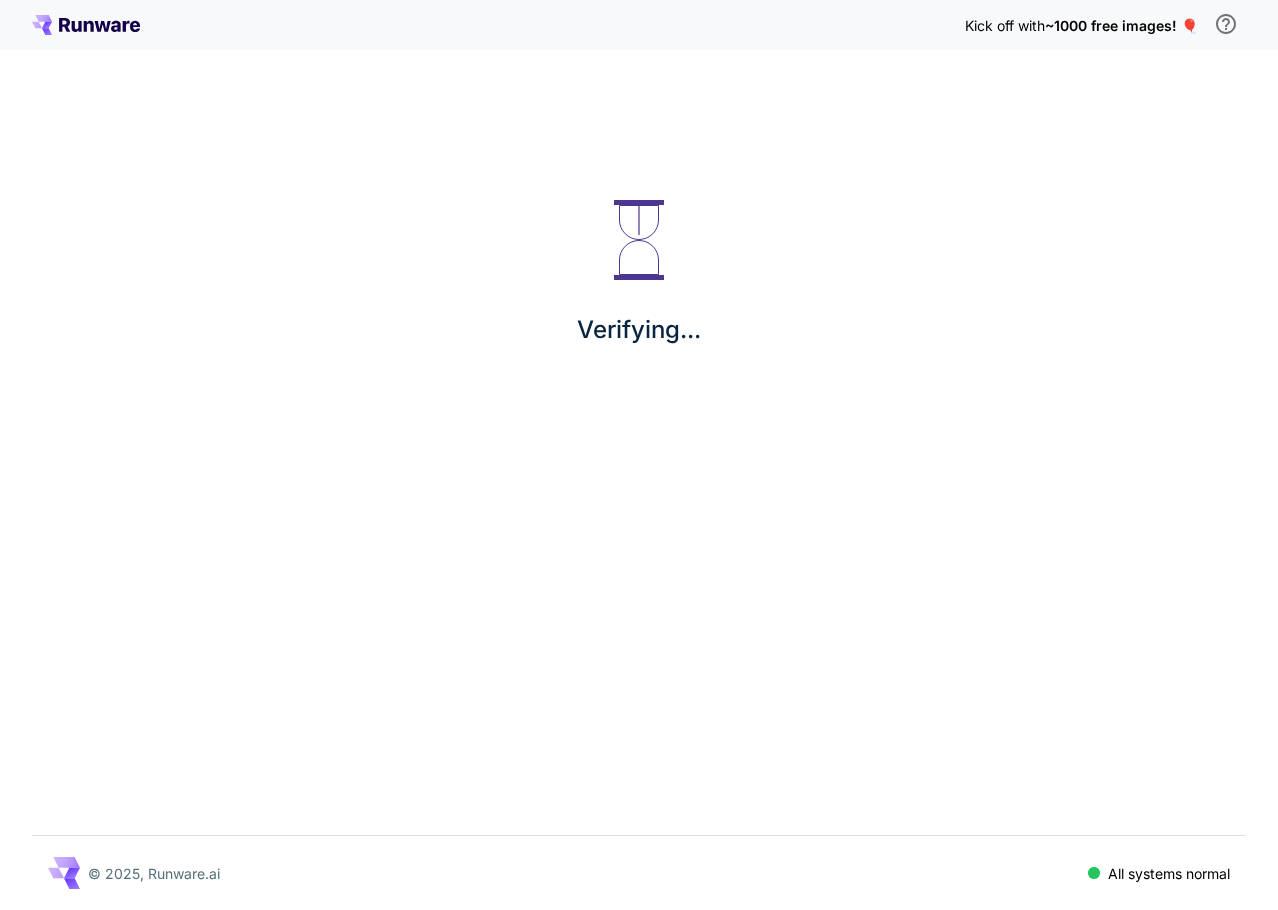 scroll, scrollTop: 0, scrollLeft: 0, axis: both 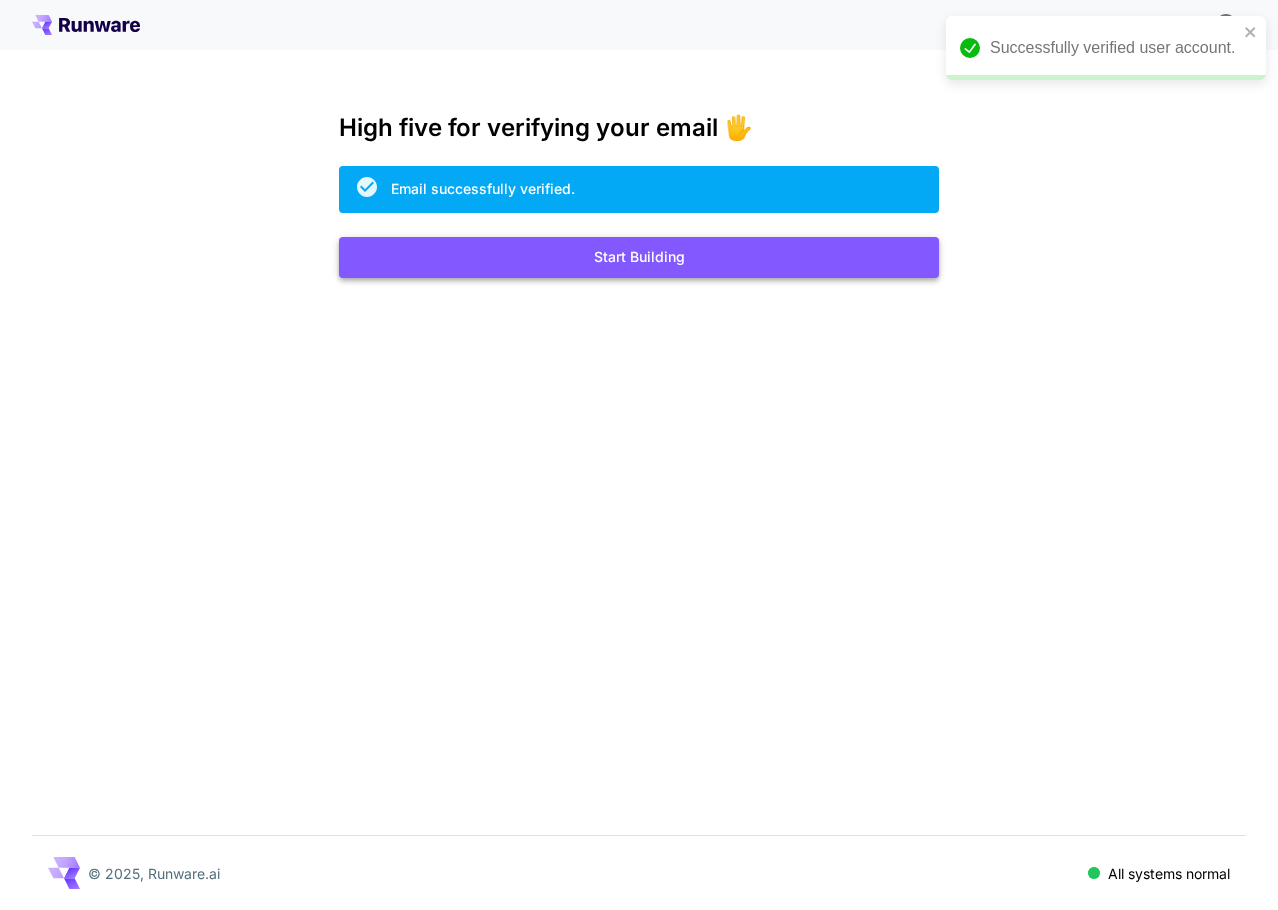 click on "Start Building" at bounding box center [639, 257] 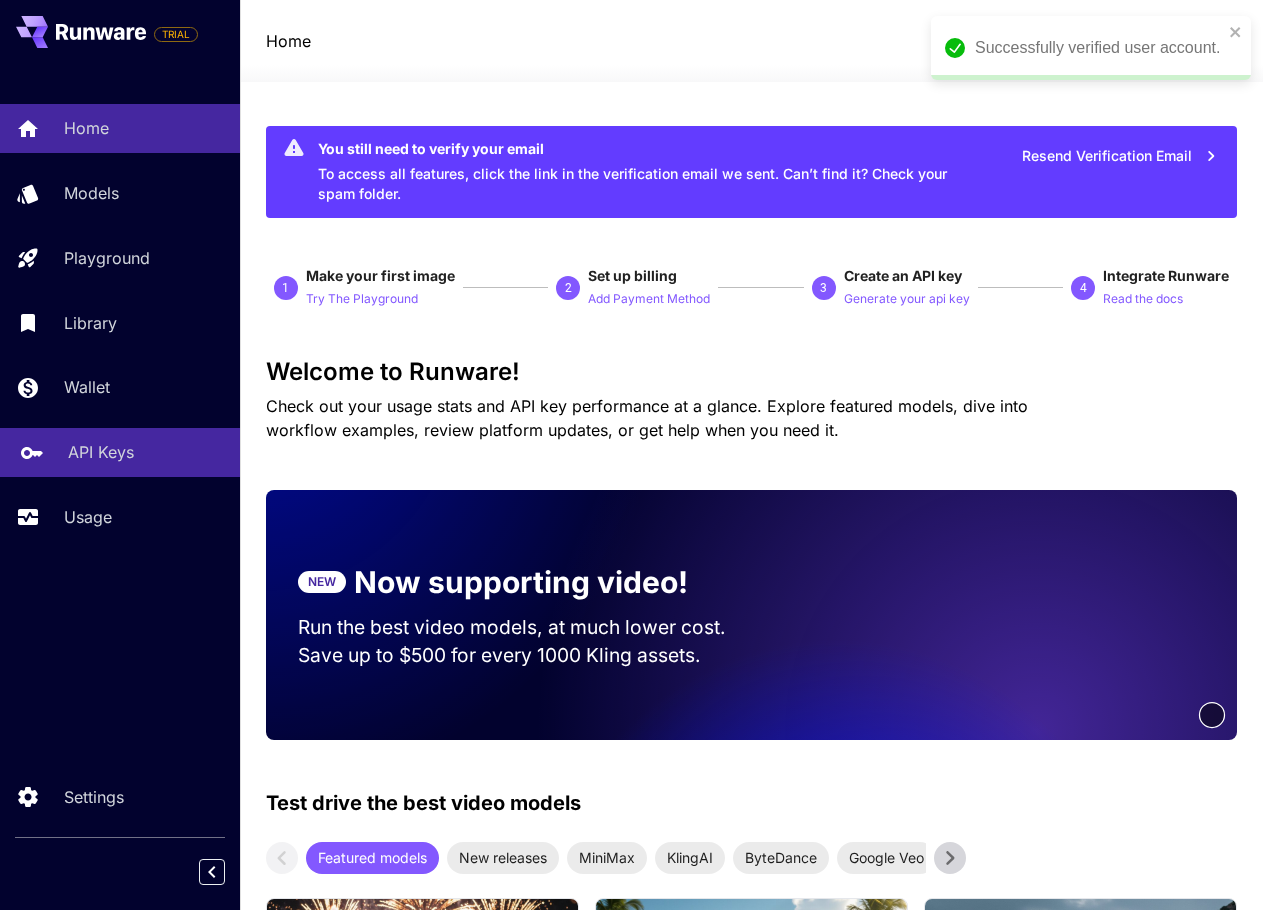click on "API Keys" at bounding box center [101, 452] 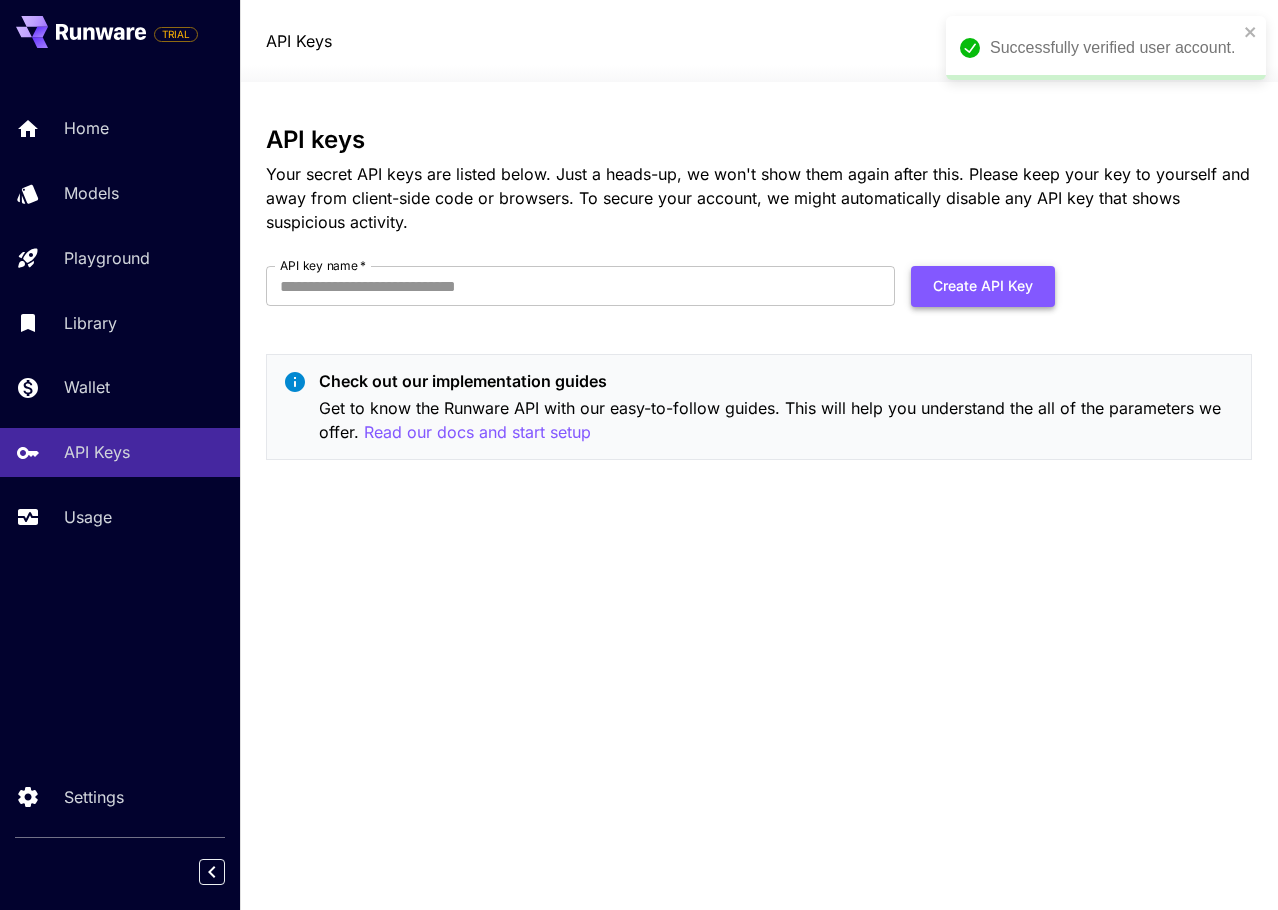 click on "Create API Key" at bounding box center [983, 286] 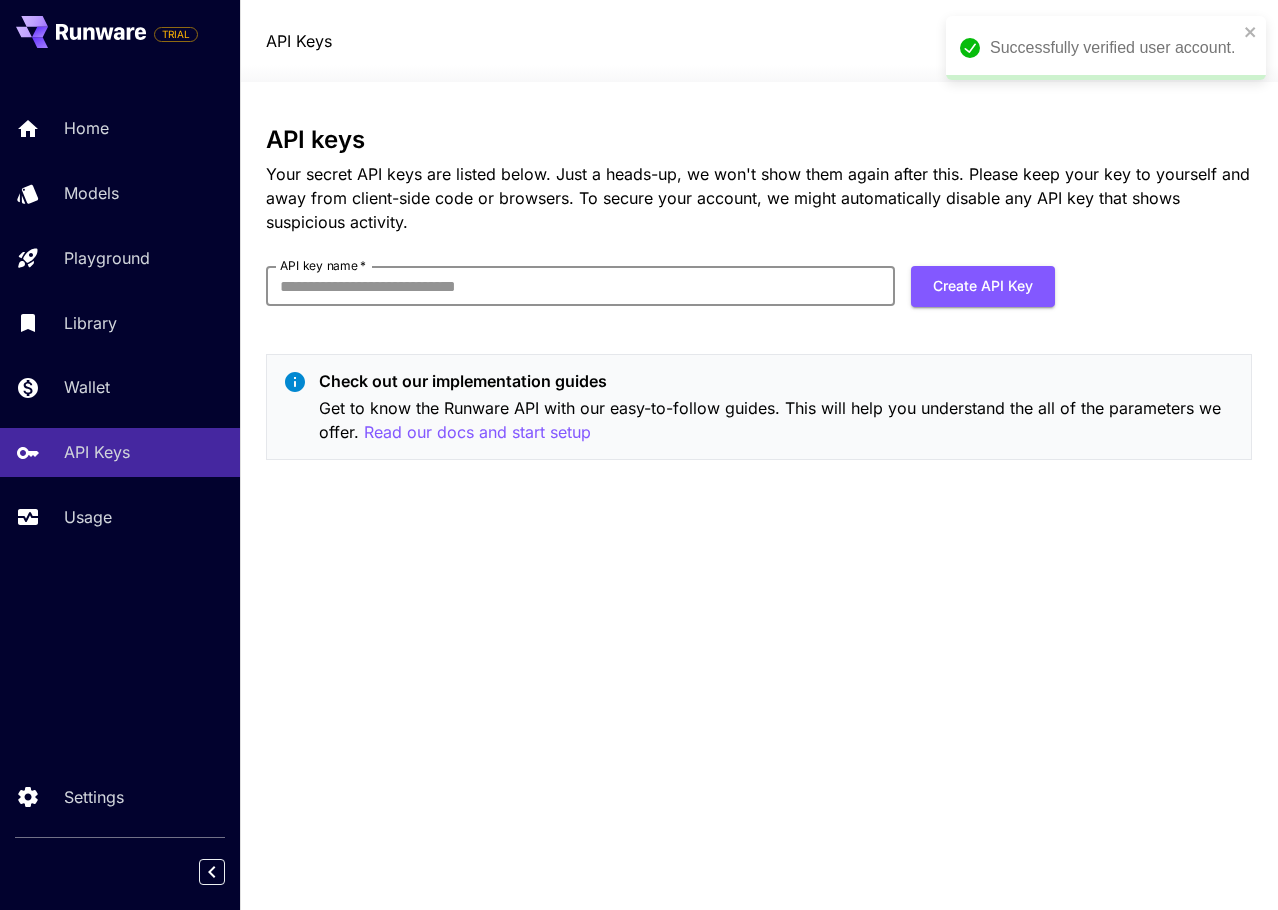 click on "API key name   *" at bounding box center (580, 286) 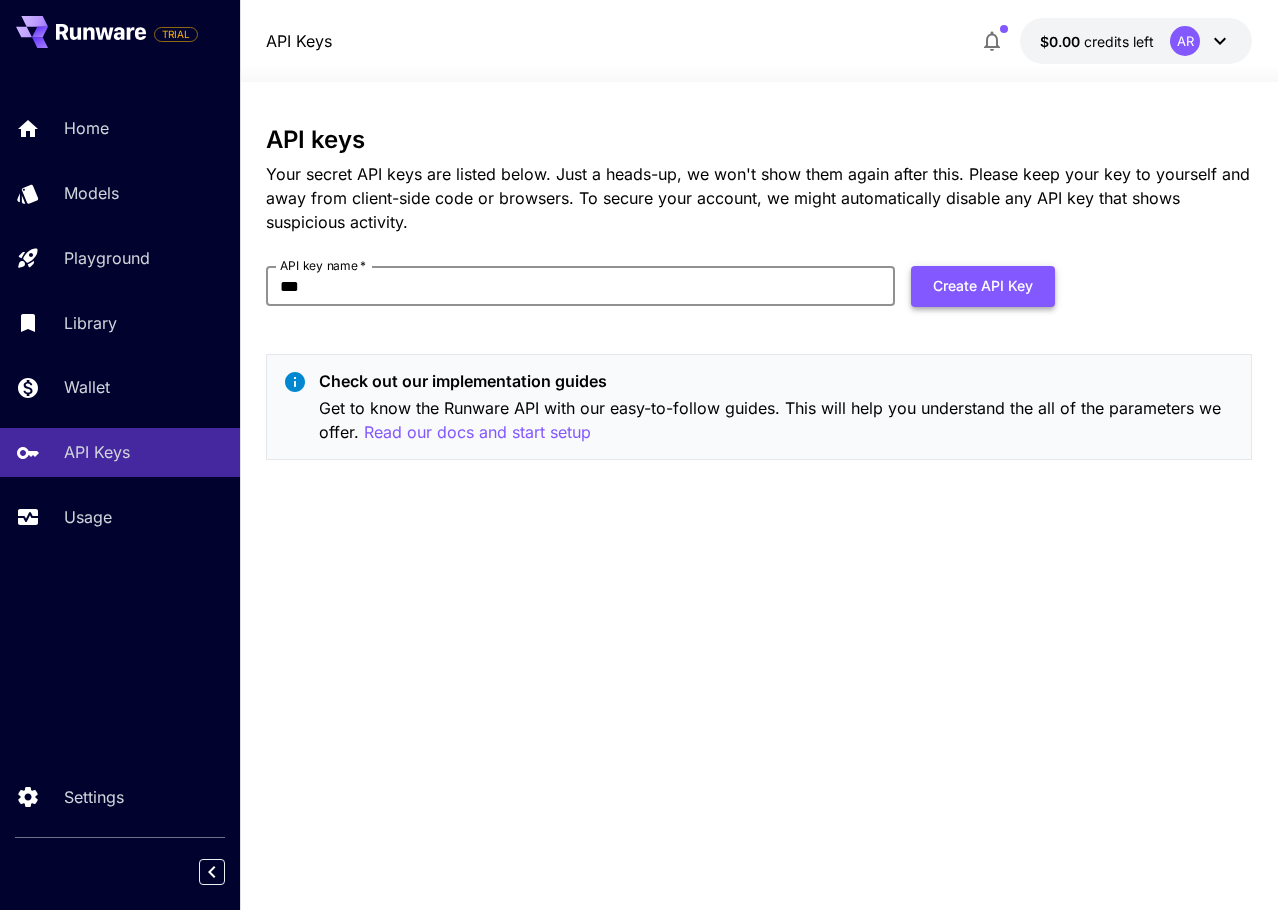 type on "***" 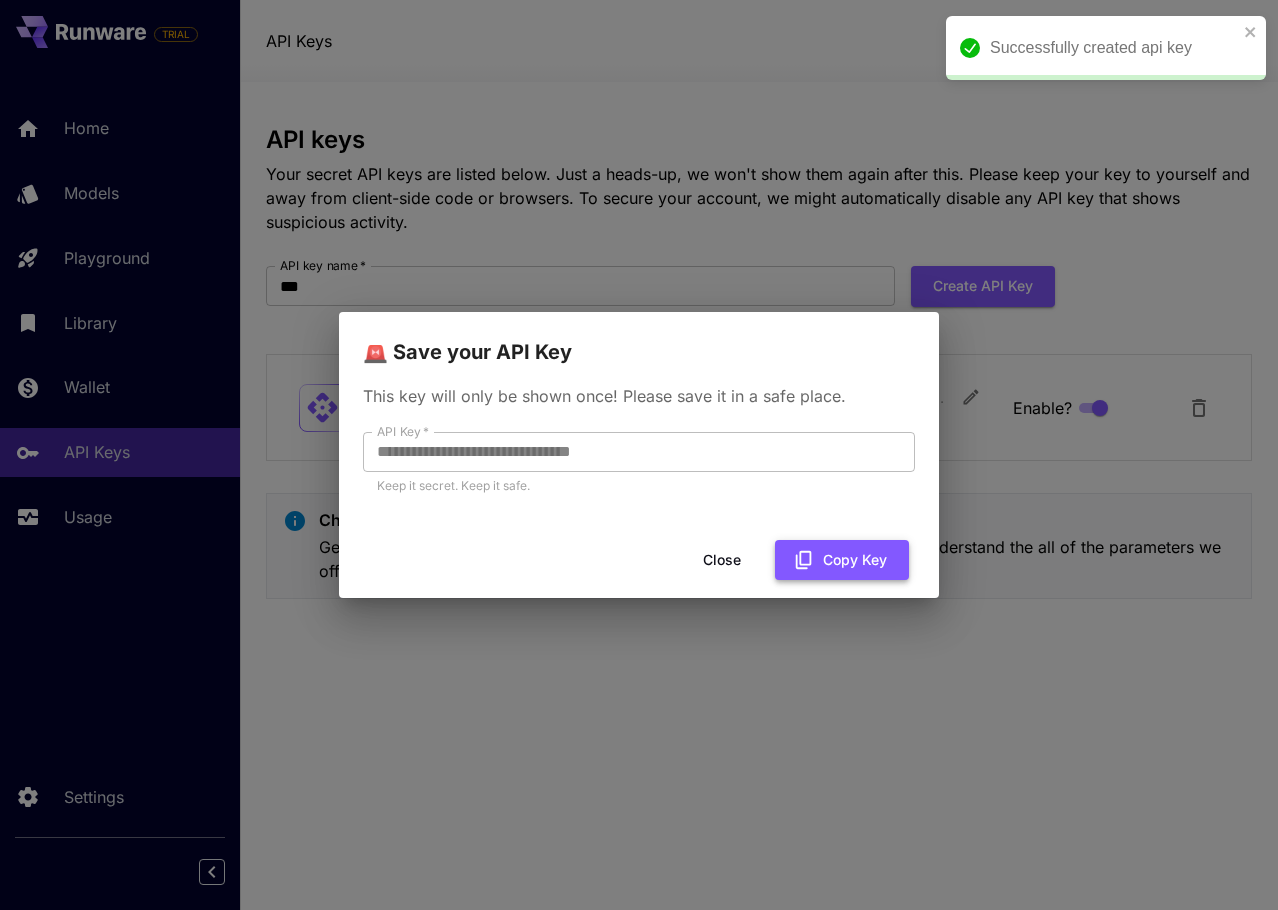 click on "Copy Key" at bounding box center [842, 560] 